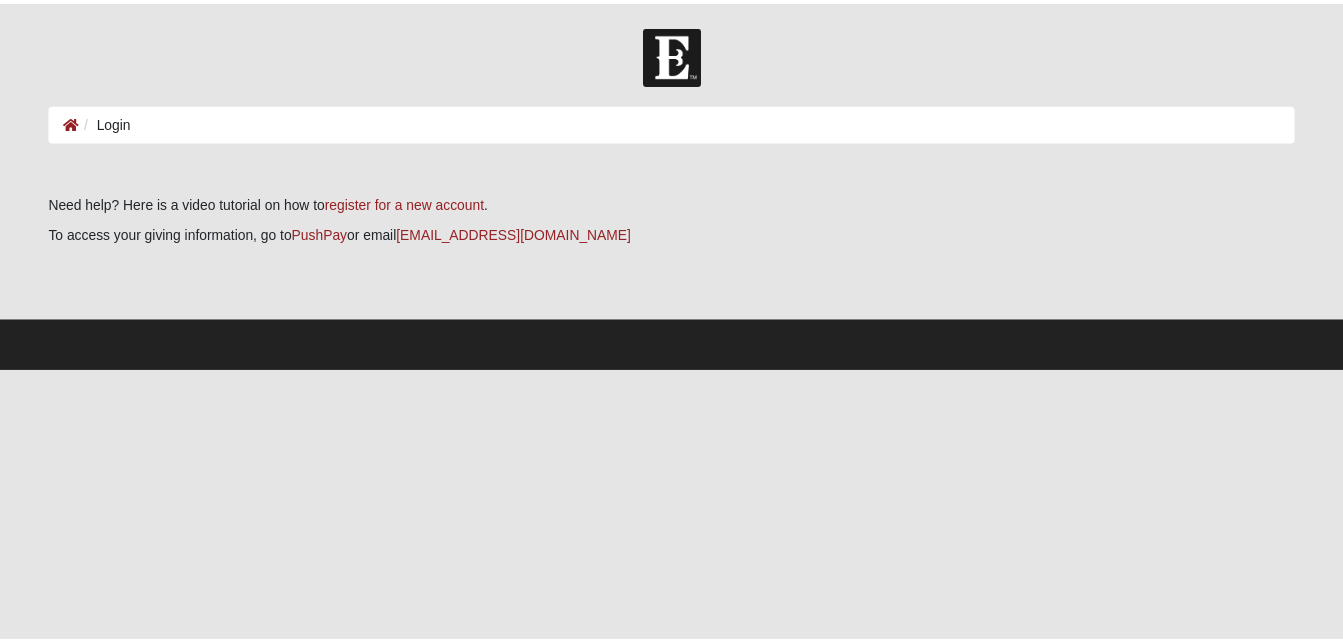 scroll, scrollTop: 0, scrollLeft: 0, axis: both 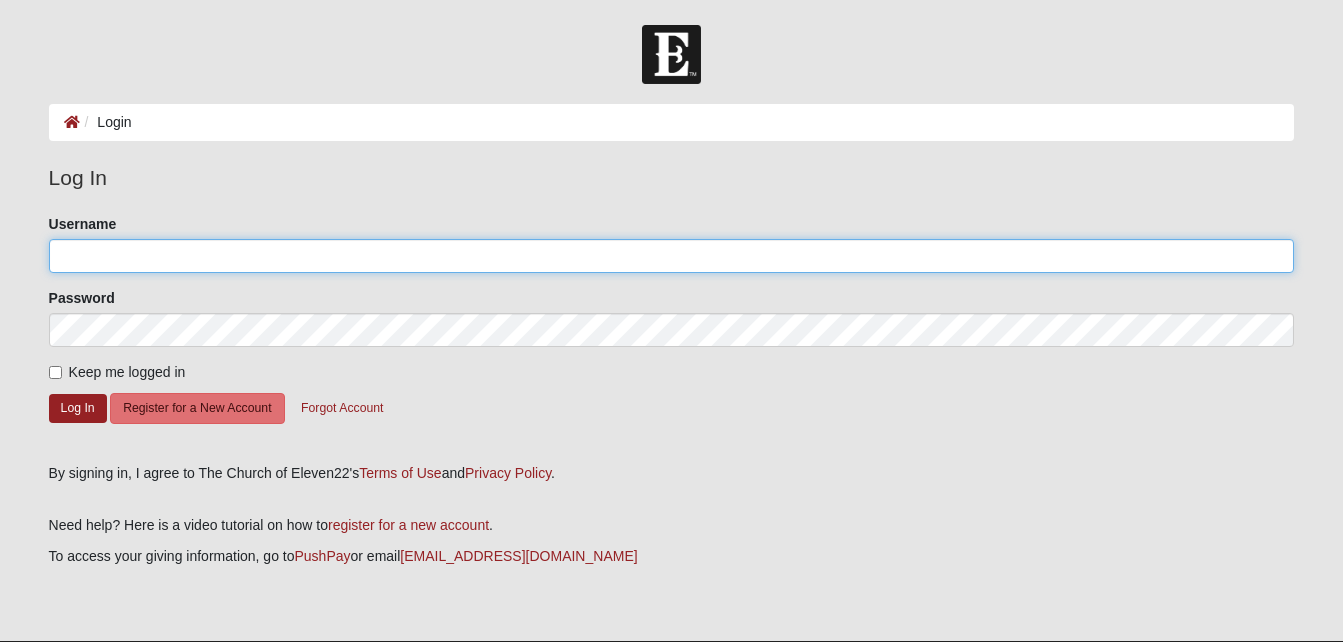 click on "Username" 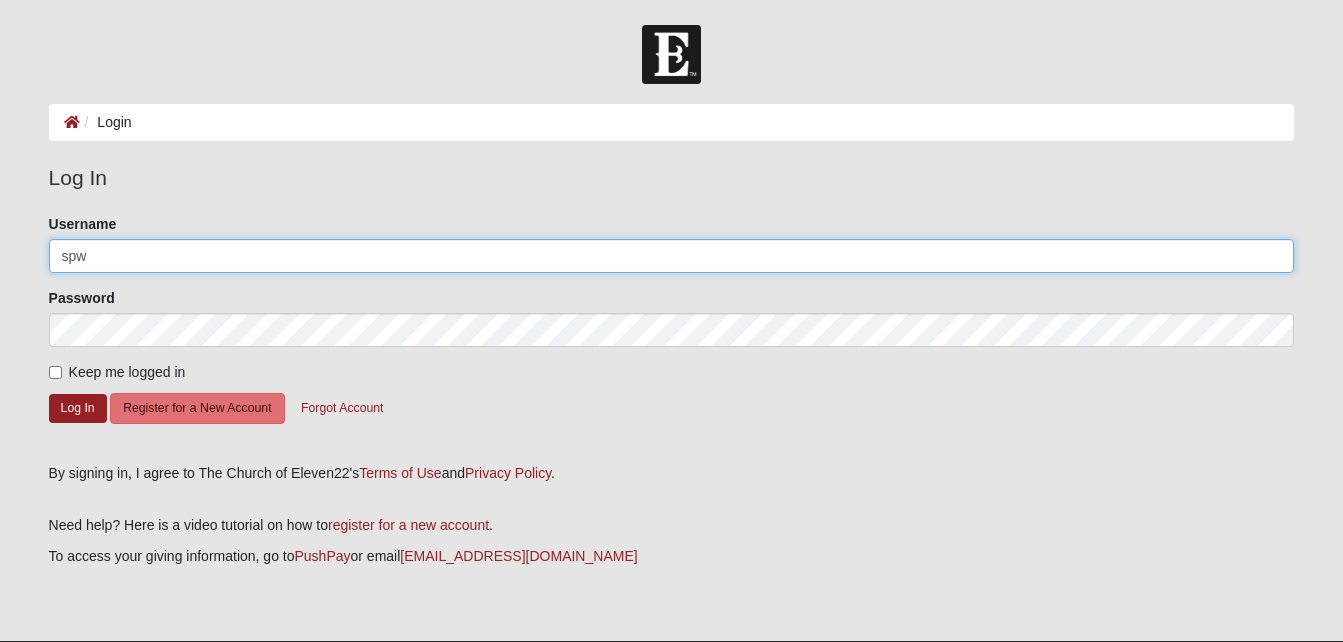 type on "[EMAIL_ADDRESS][DOMAIN_NAME]" 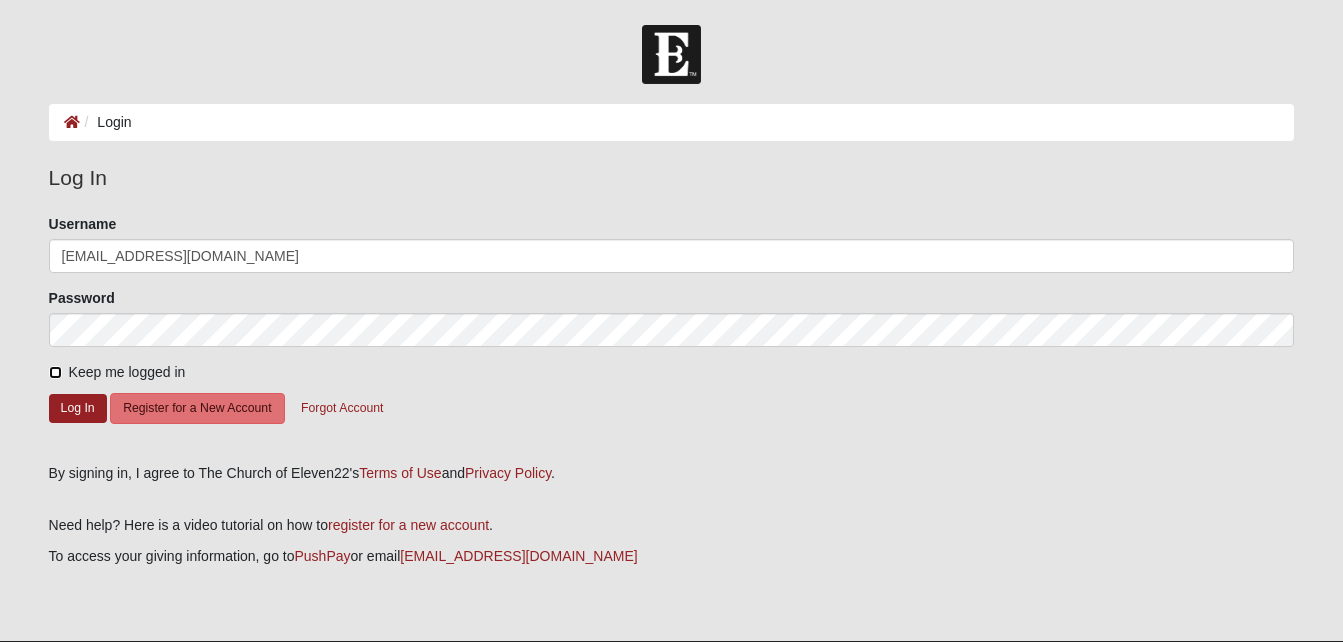 click on "Keep me logged in" at bounding box center [55, 372] 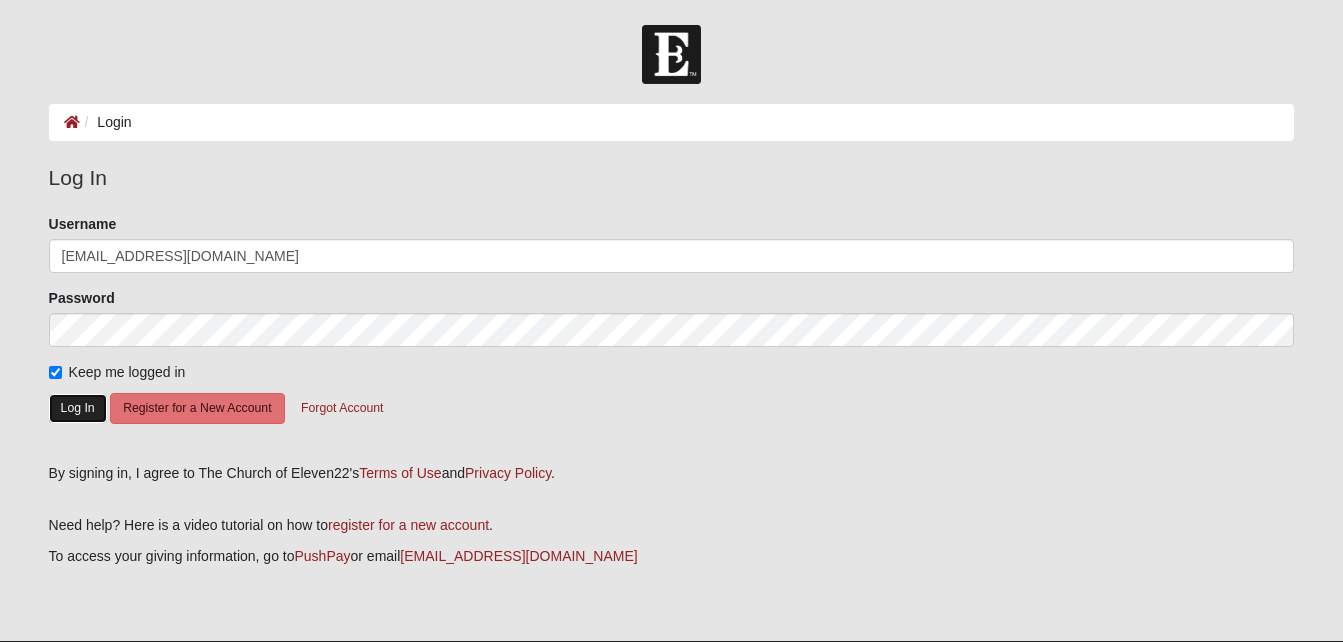 click on "Log In" 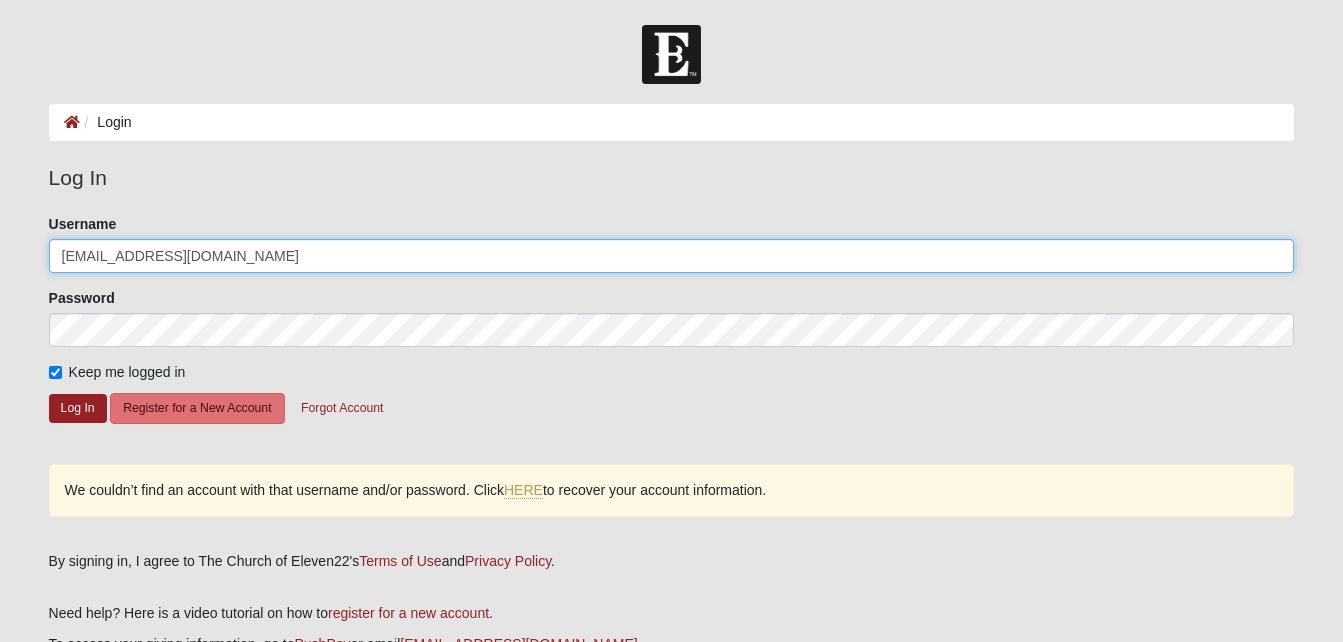 drag, startPoint x: 116, startPoint y: 255, endPoint x: 375, endPoint y: 251, distance: 259.03088 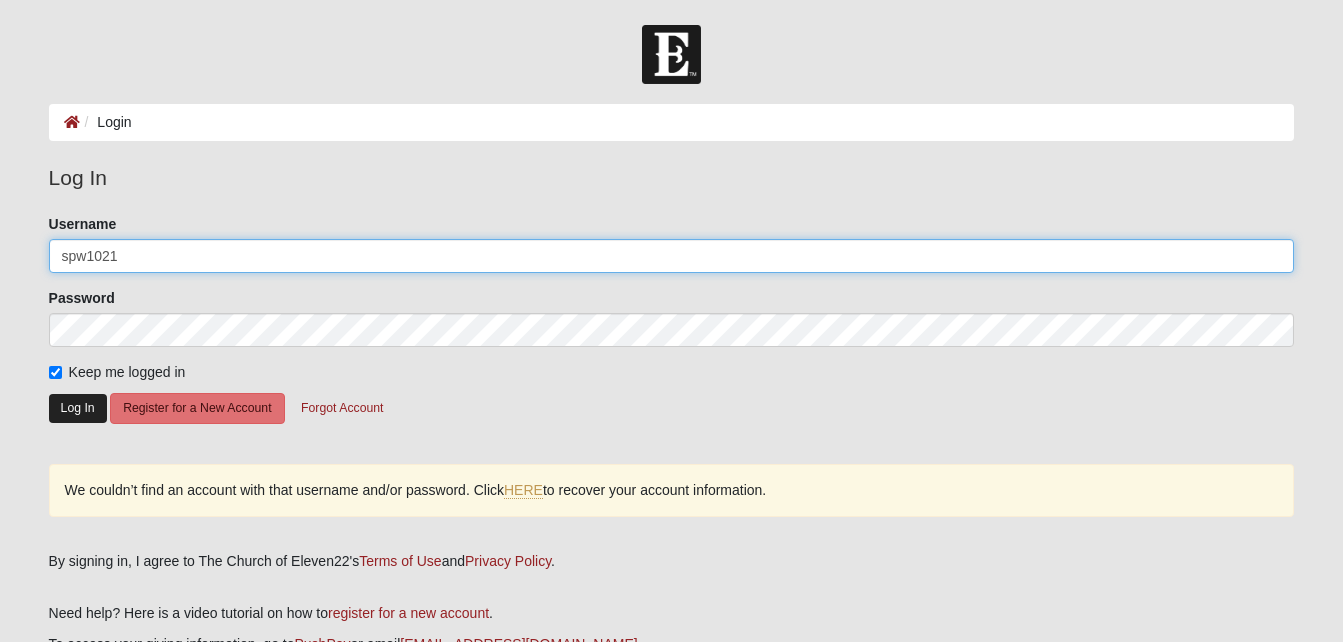 type on "spw1021" 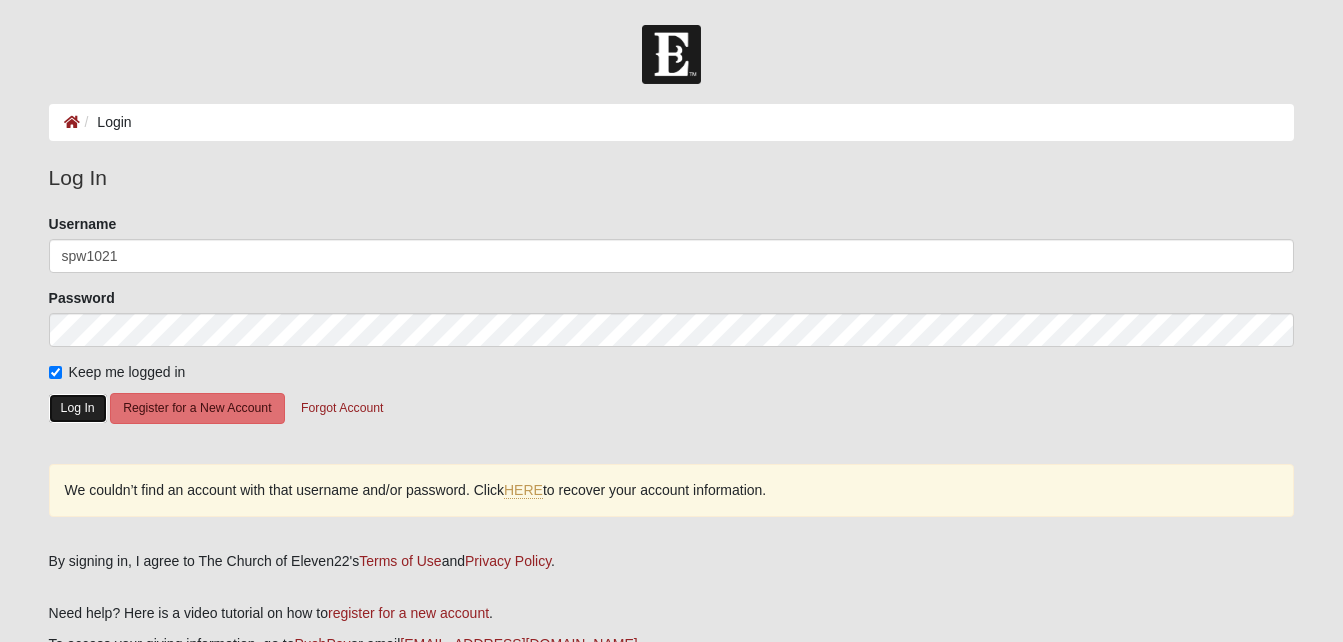 click on "Log In" 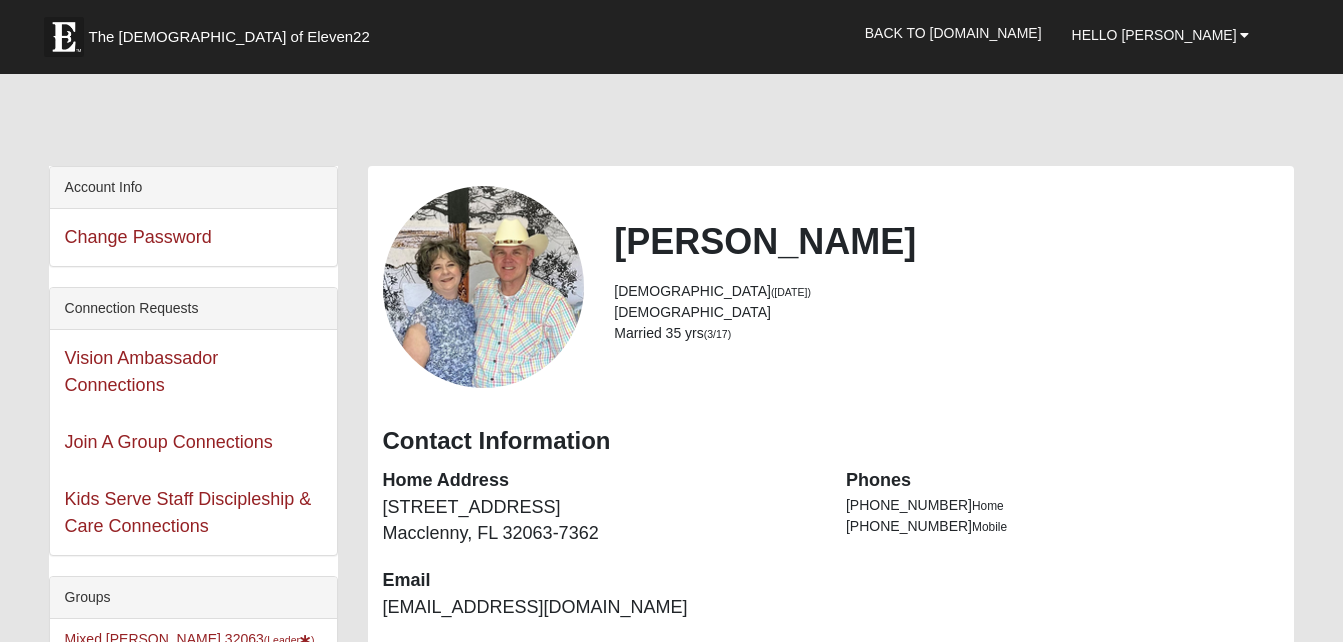 scroll, scrollTop: 0, scrollLeft: 0, axis: both 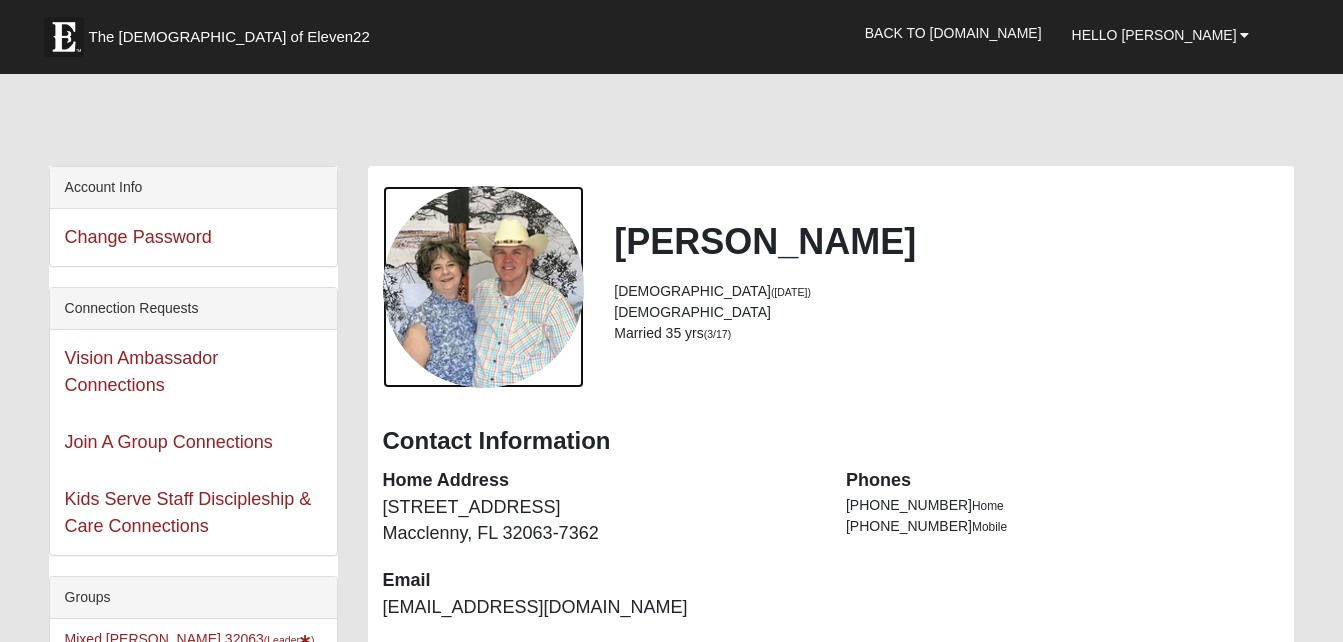 click at bounding box center (484, 287) 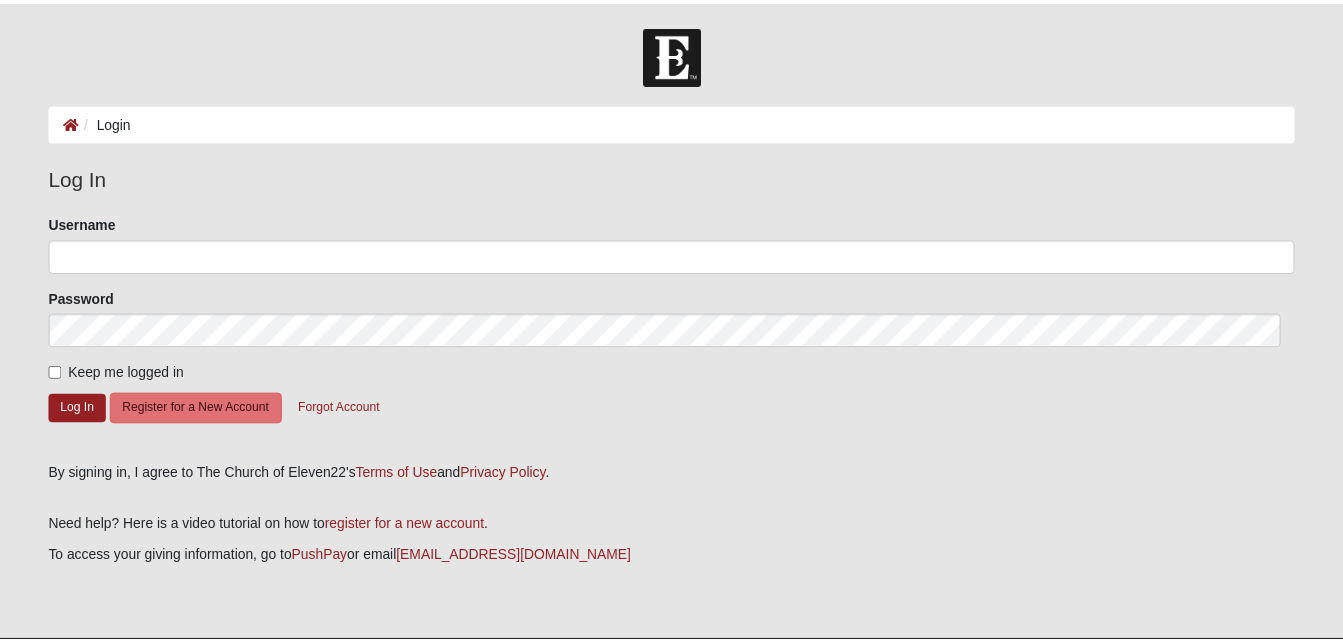 scroll, scrollTop: 0, scrollLeft: 0, axis: both 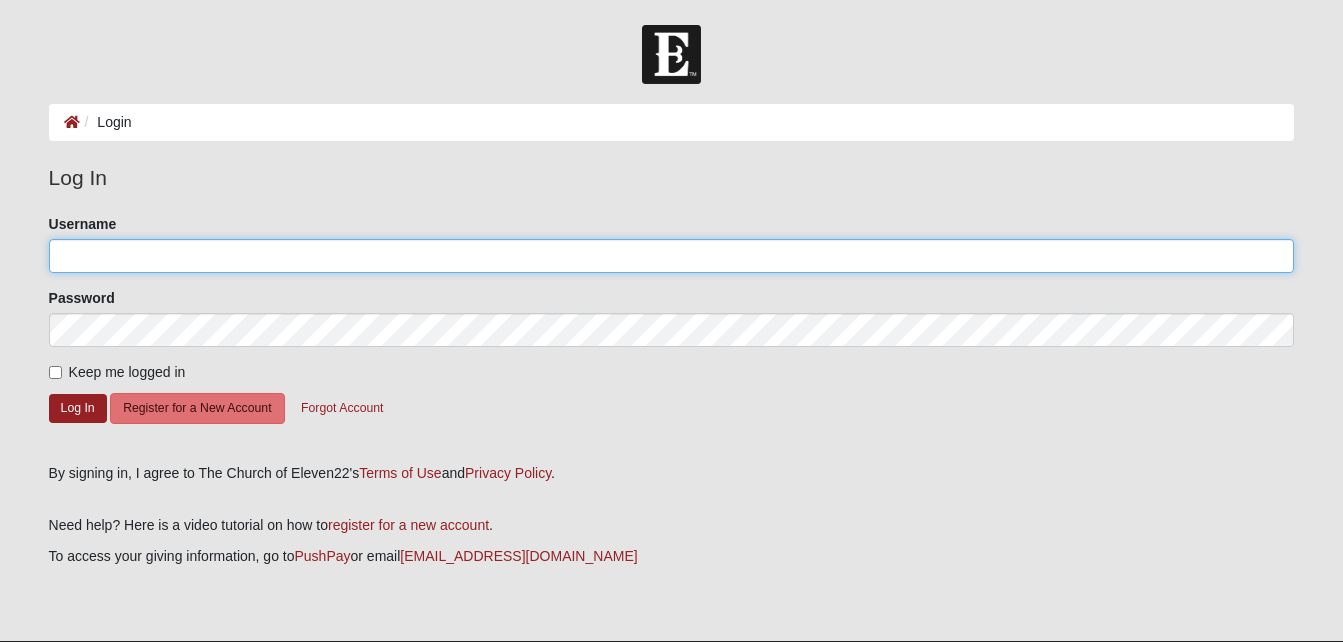 click on "Username" 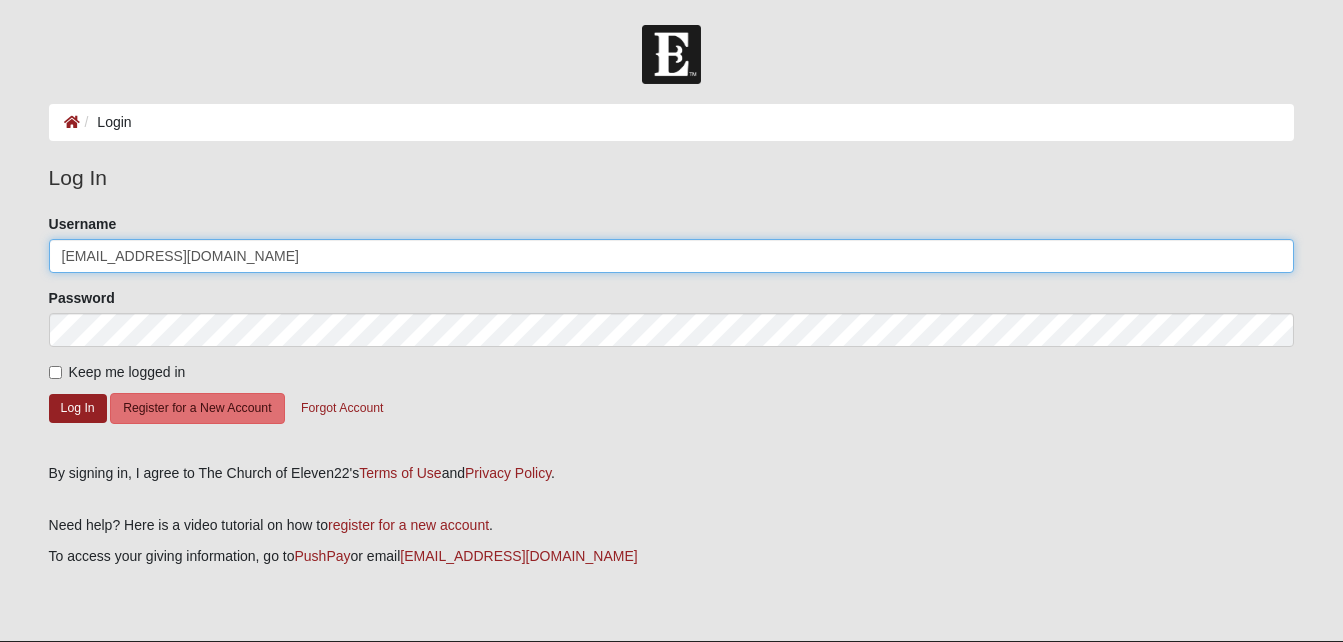 click on "[EMAIL_ADDRESS][DOMAIN_NAME]" 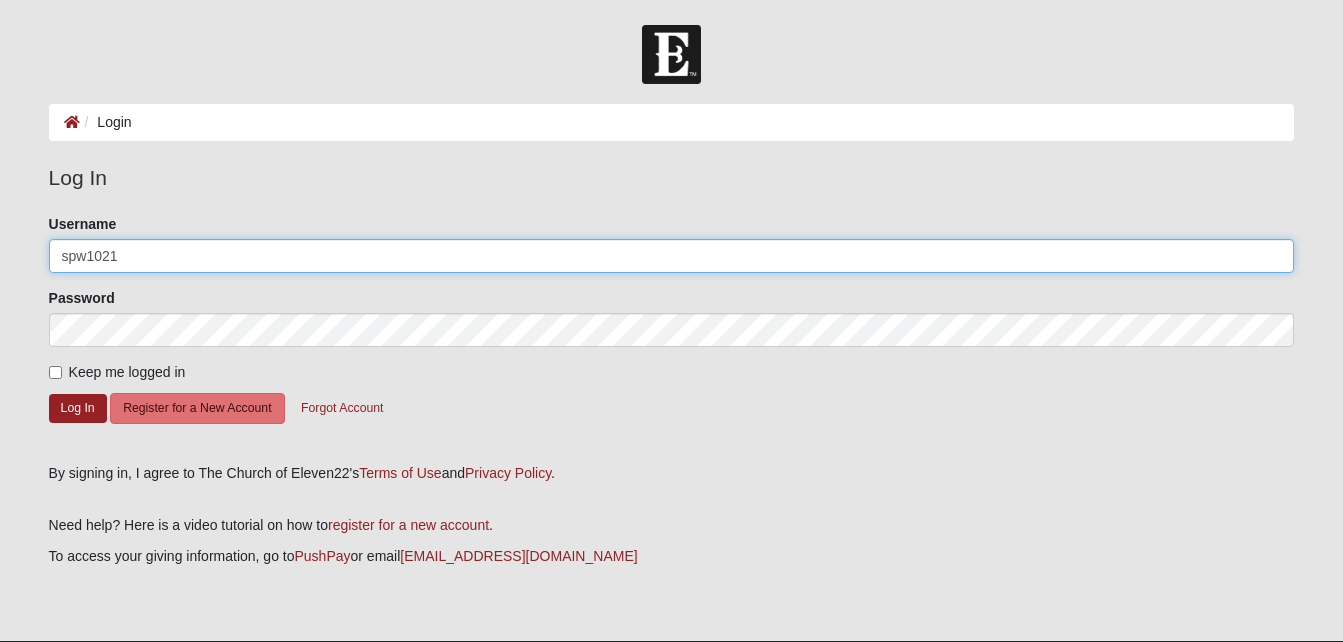type on "spw1021" 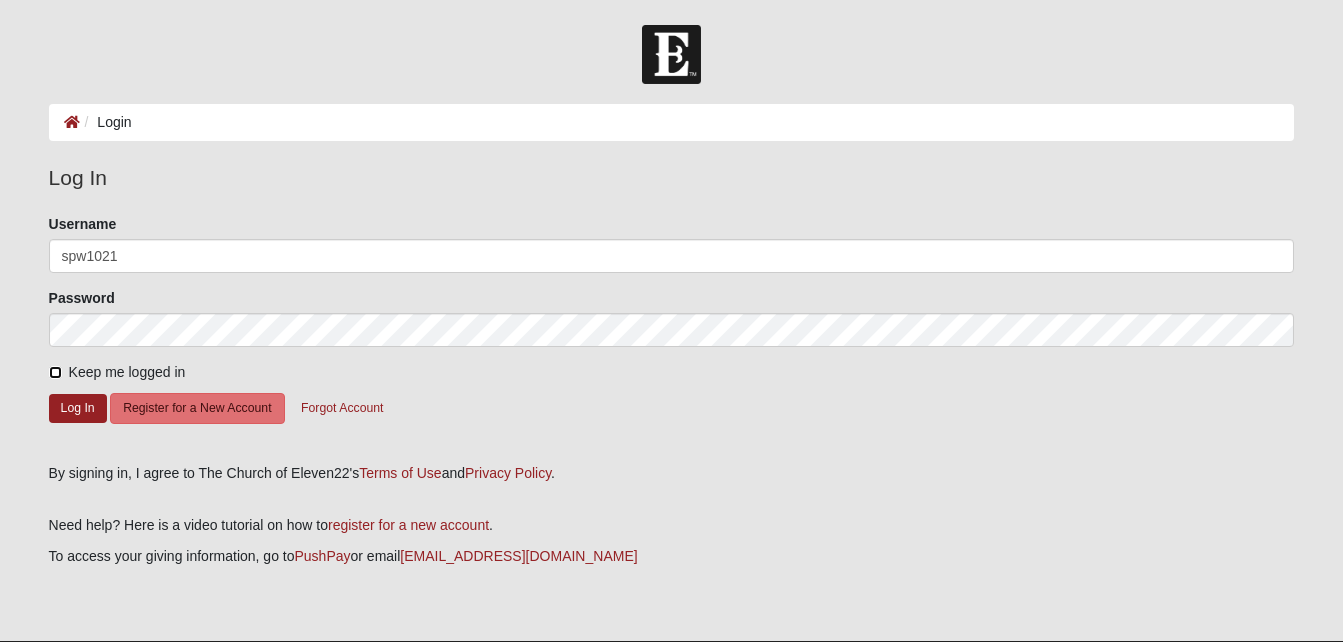 click on "Keep me logged in" at bounding box center (55, 372) 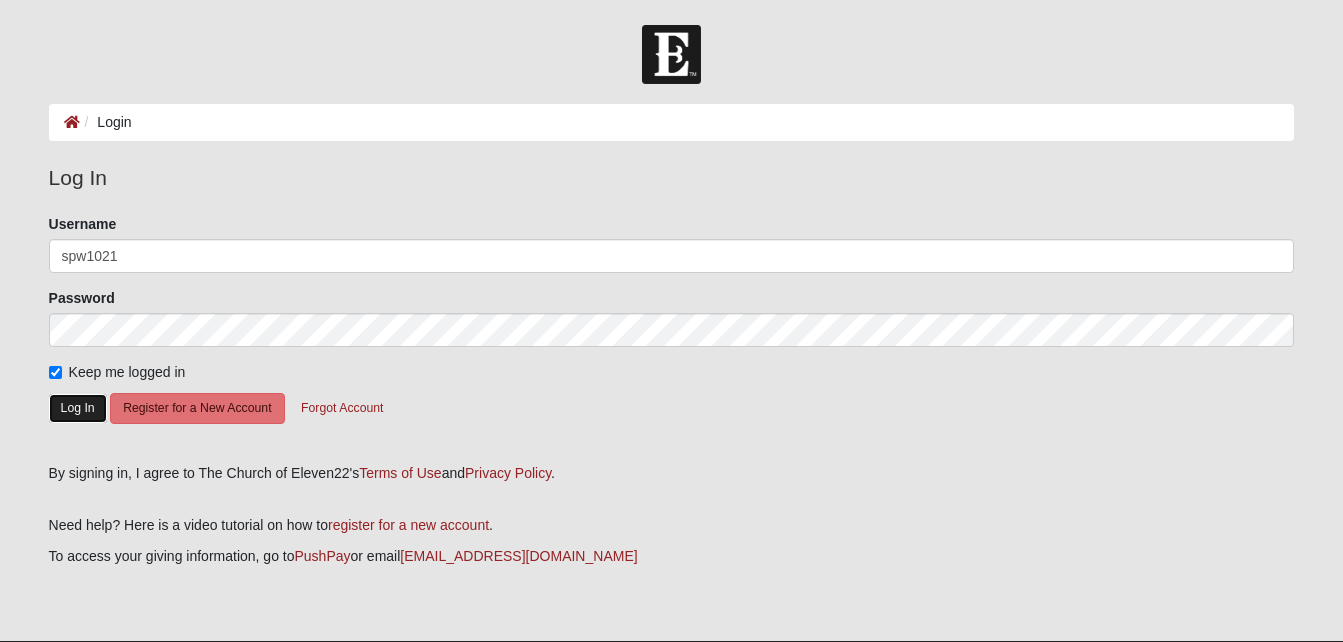 click on "Log In" 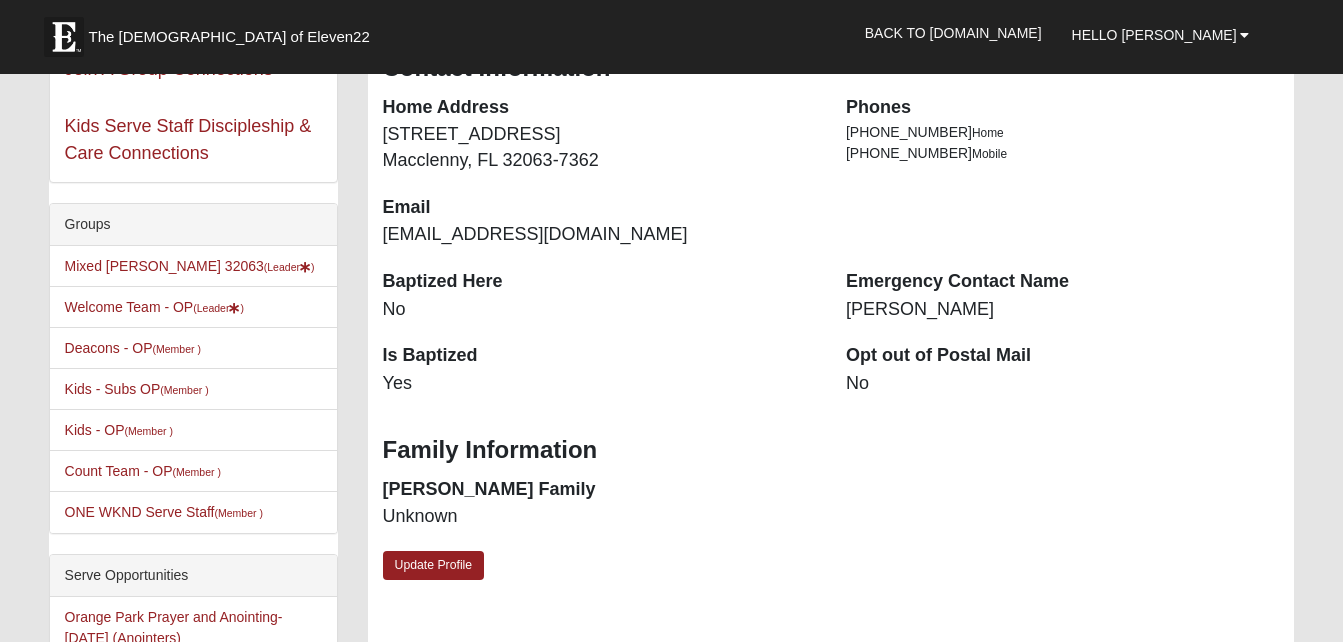 scroll, scrollTop: 376, scrollLeft: 0, axis: vertical 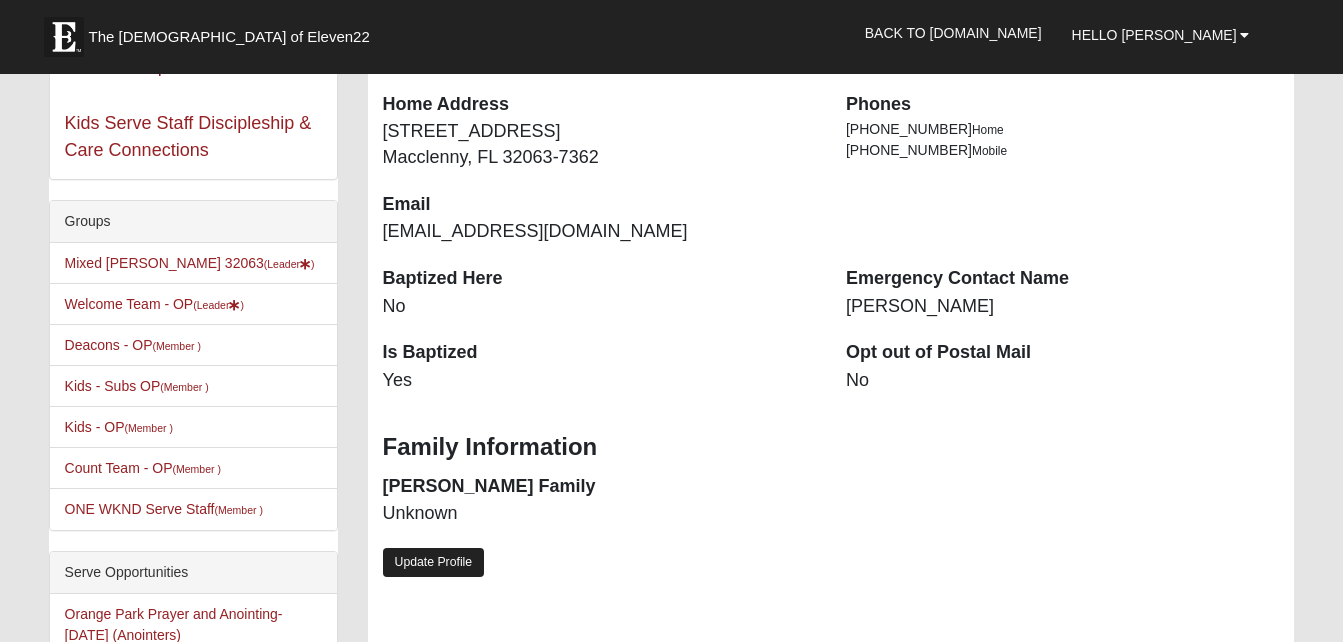 click on "Update Profile" at bounding box center [434, 562] 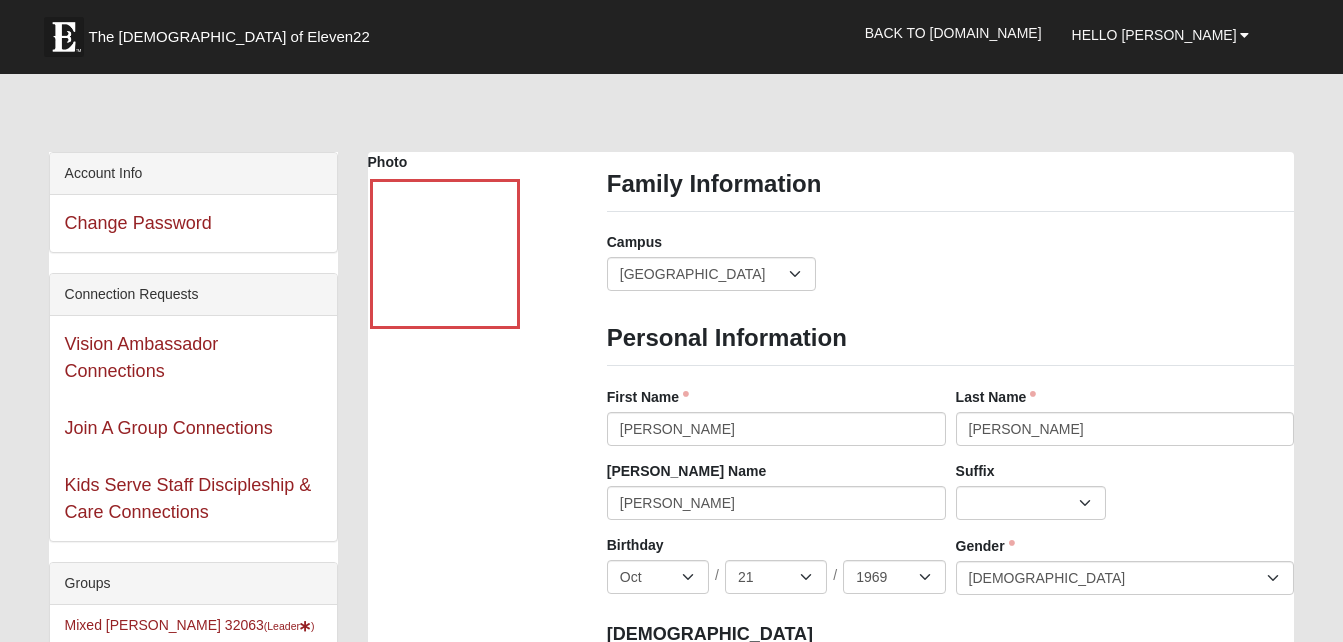 scroll, scrollTop: 13, scrollLeft: 0, axis: vertical 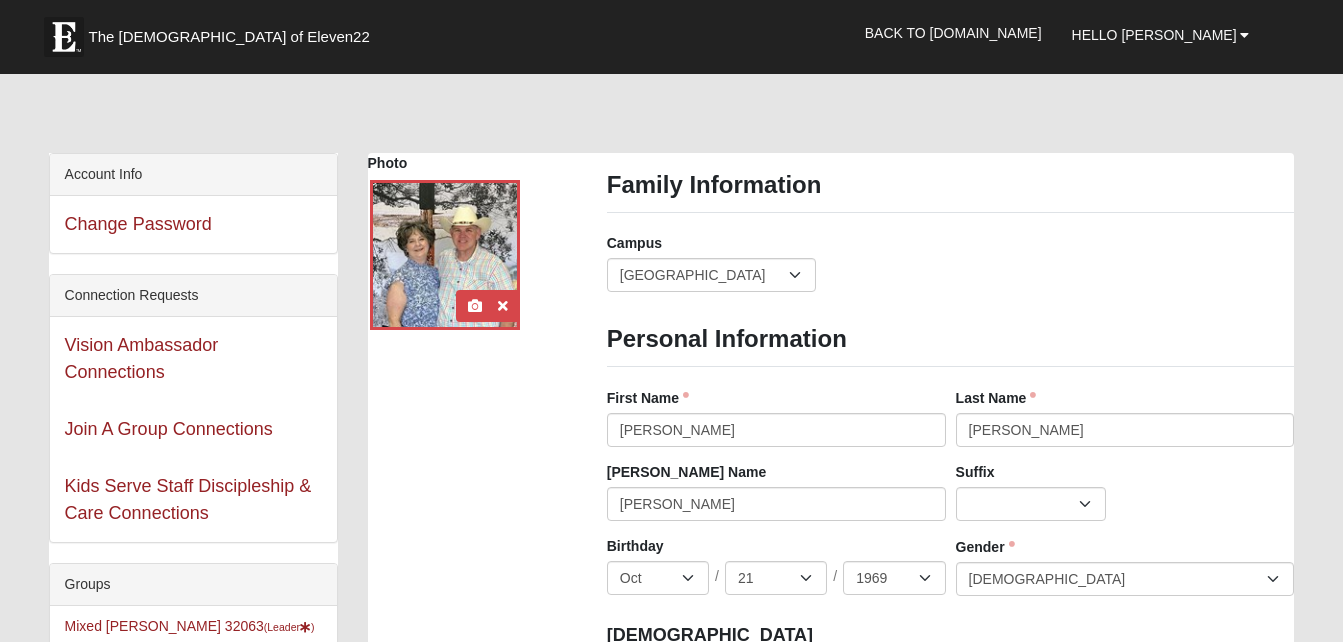 click at bounding box center [445, 255] 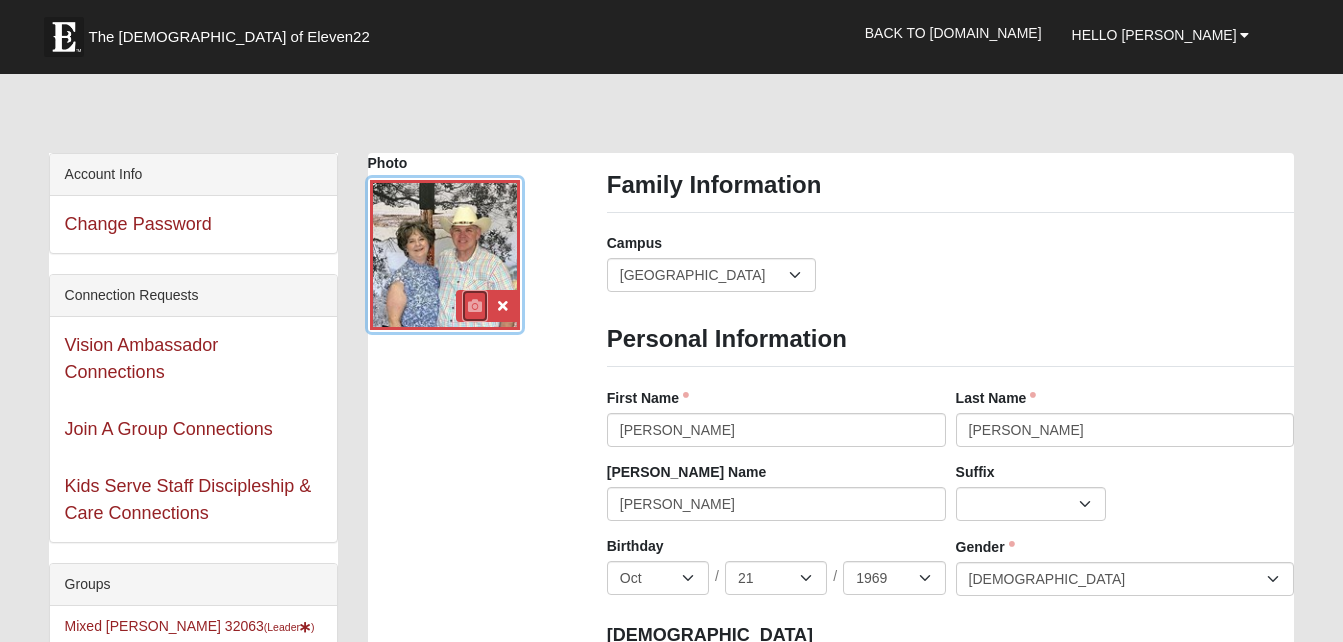 click at bounding box center (475, 306) 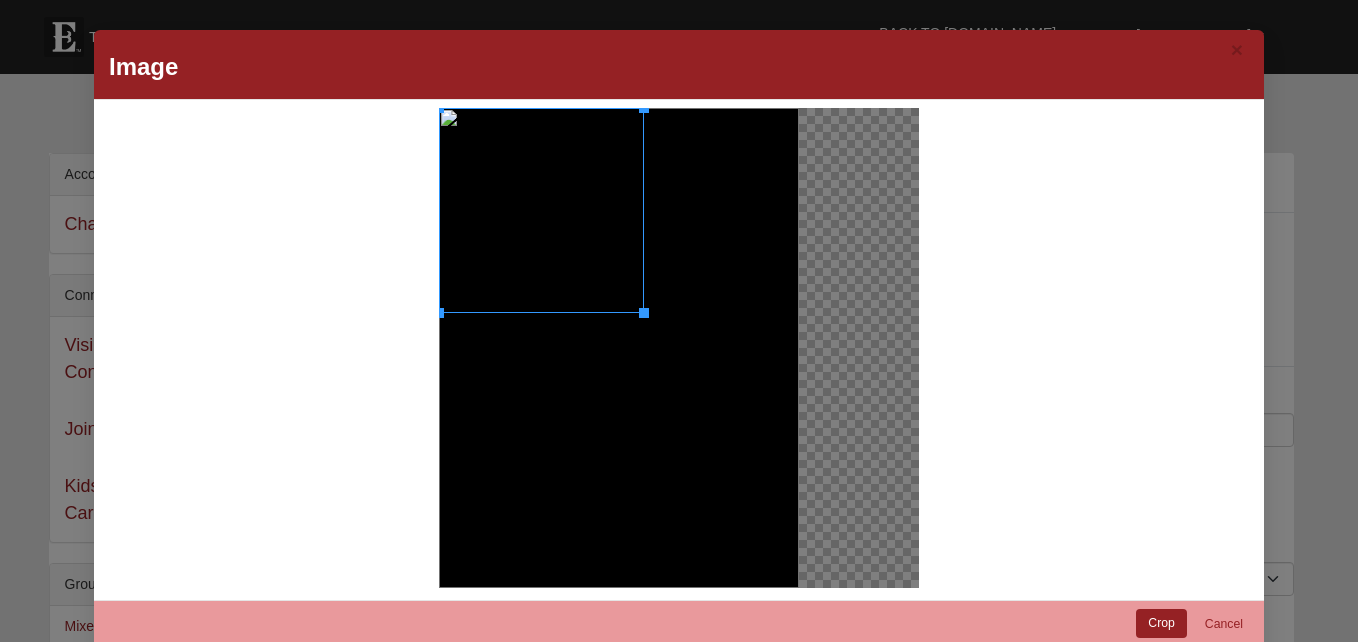 drag, startPoint x: 795, startPoint y: 467, endPoint x: 574, endPoint y: 310, distance: 271.0904 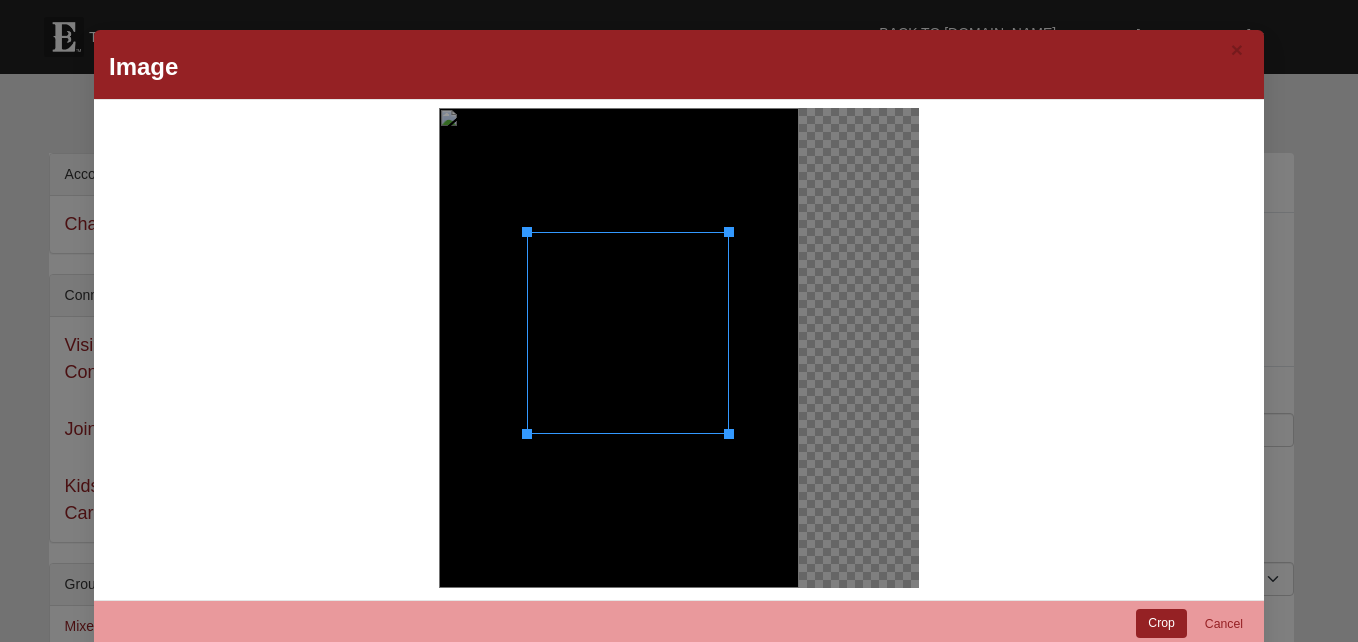 drag, startPoint x: 522, startPoint y: 197, endPoint x: 610, endPoint y: 321, distance: 152.05263 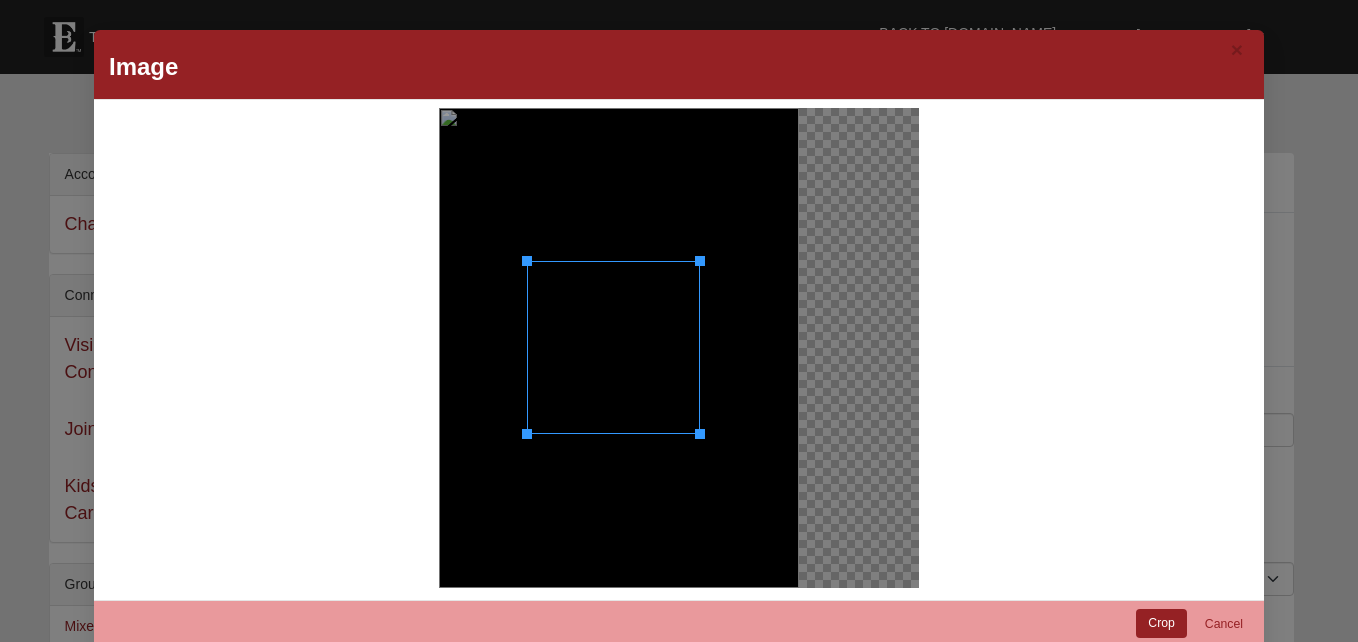 drag, startPoint x: 725, startPoint y: 233, endPoint x: 692, endPoint y: 261, distance: 43.27817 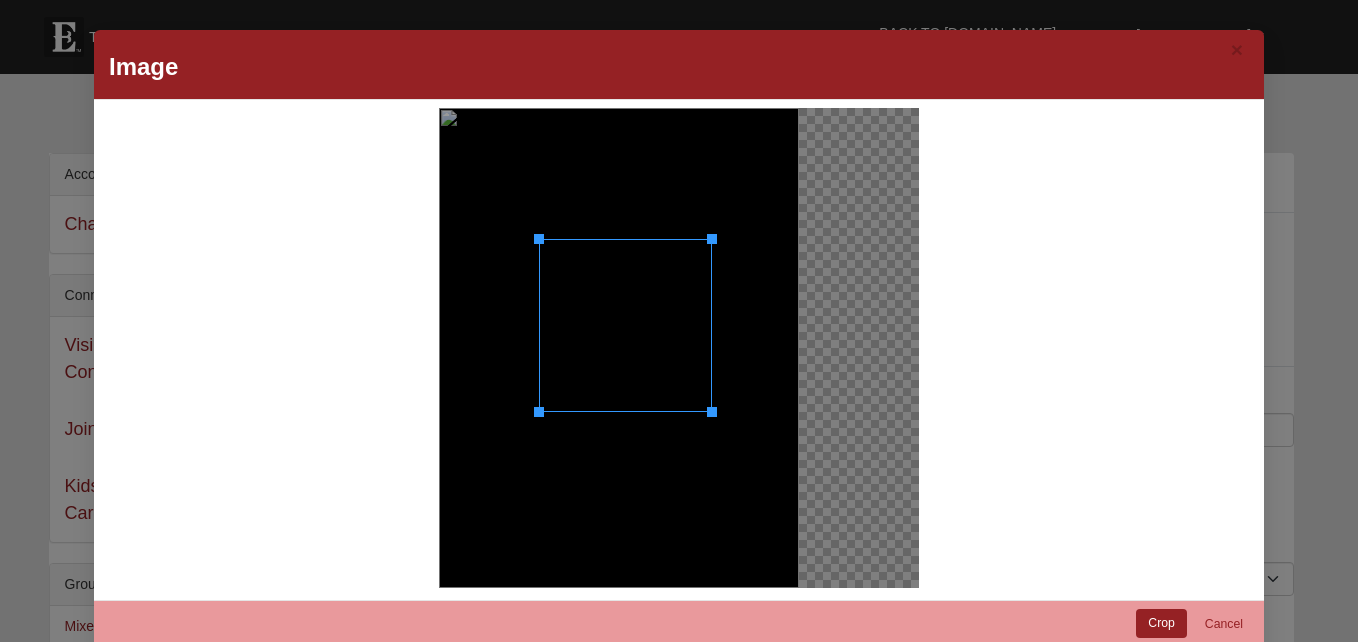 drag, startPoint x: 636, startPoint y: 341, endPoint x: 648, endPoint y: 319, distance: 25.059929 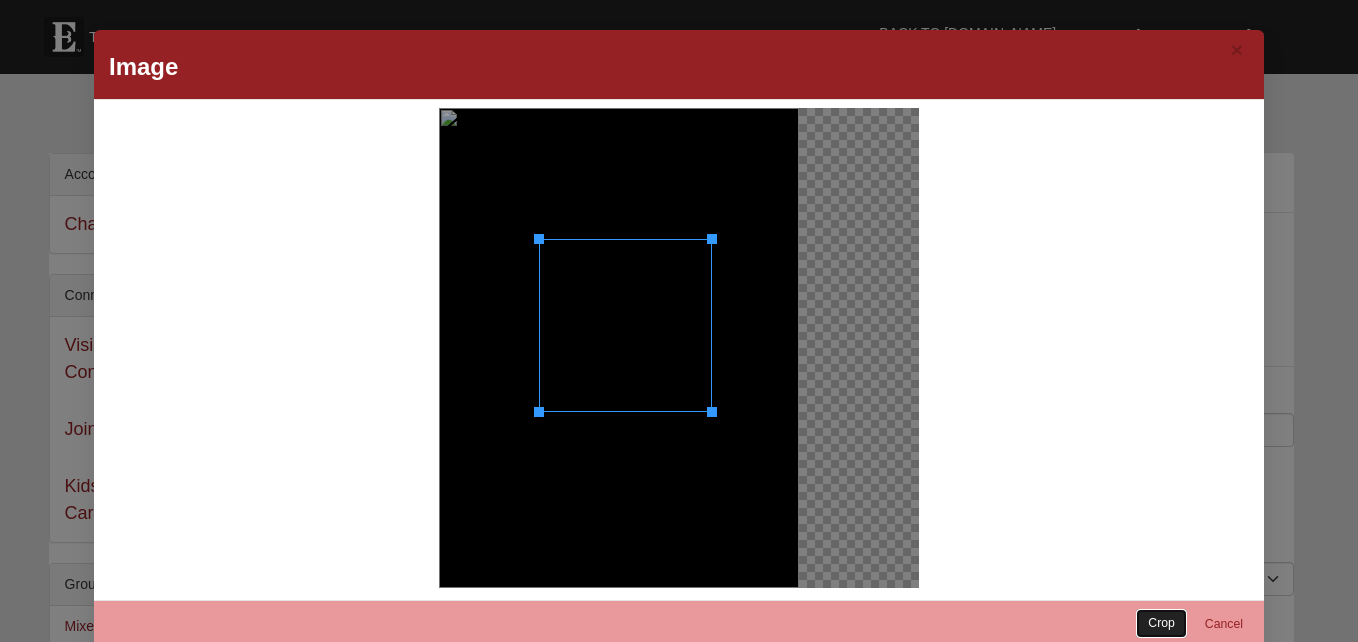 click on "Crop" at bounding box center [1161, 623] 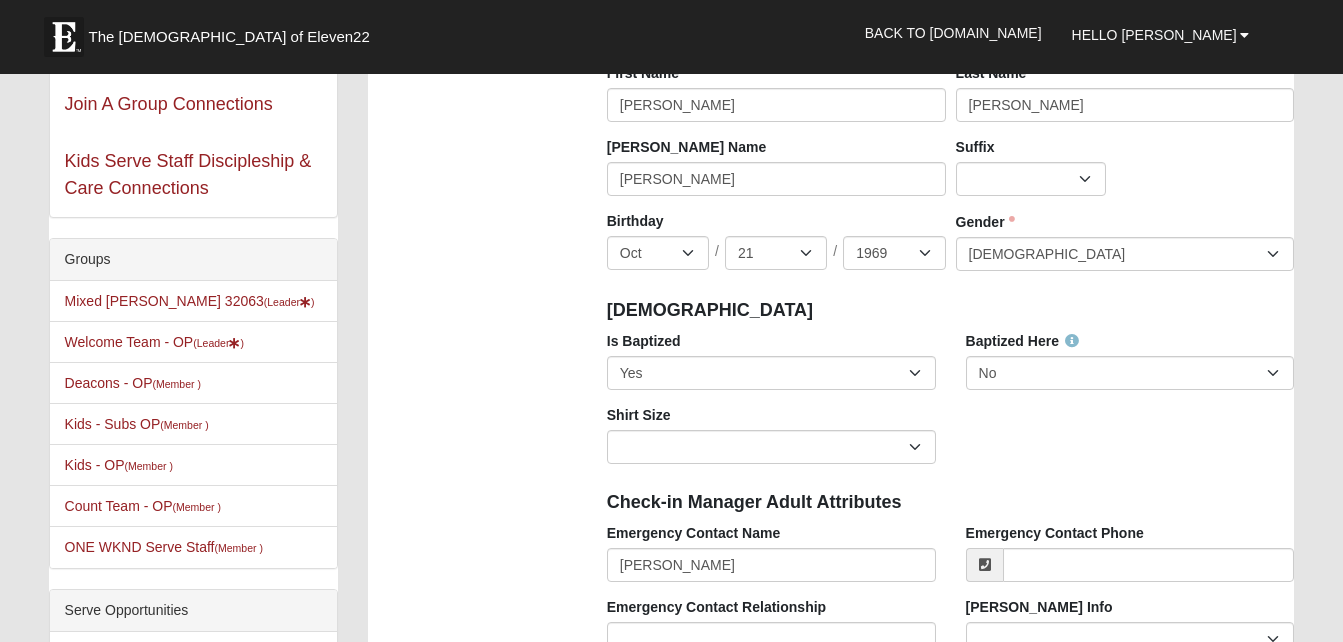 scroll, scrollTop: 341, scrollLeft: 0, axis: vertical 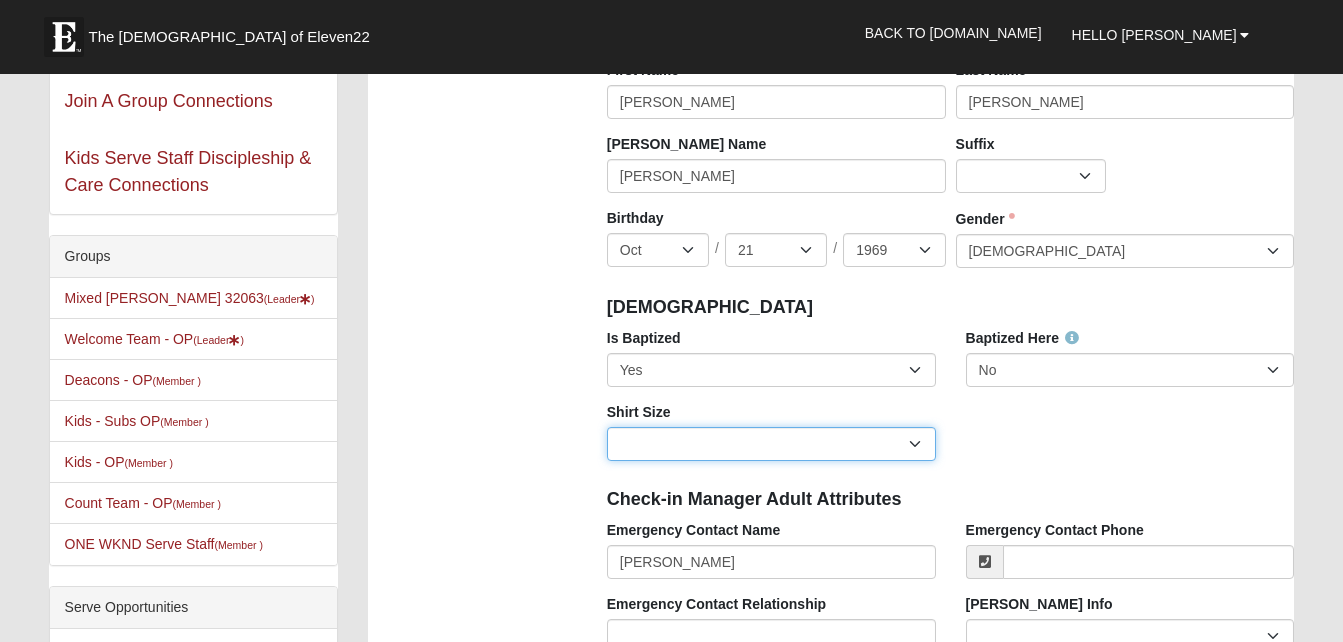 click on "Adult Small
Adult Medium
Adult Large
Adult XL
Adult XXL
Adult 3XL
Adult 4XL
Youth Small
Youth Medium
Youth Large" at bounding box center [771, 444] 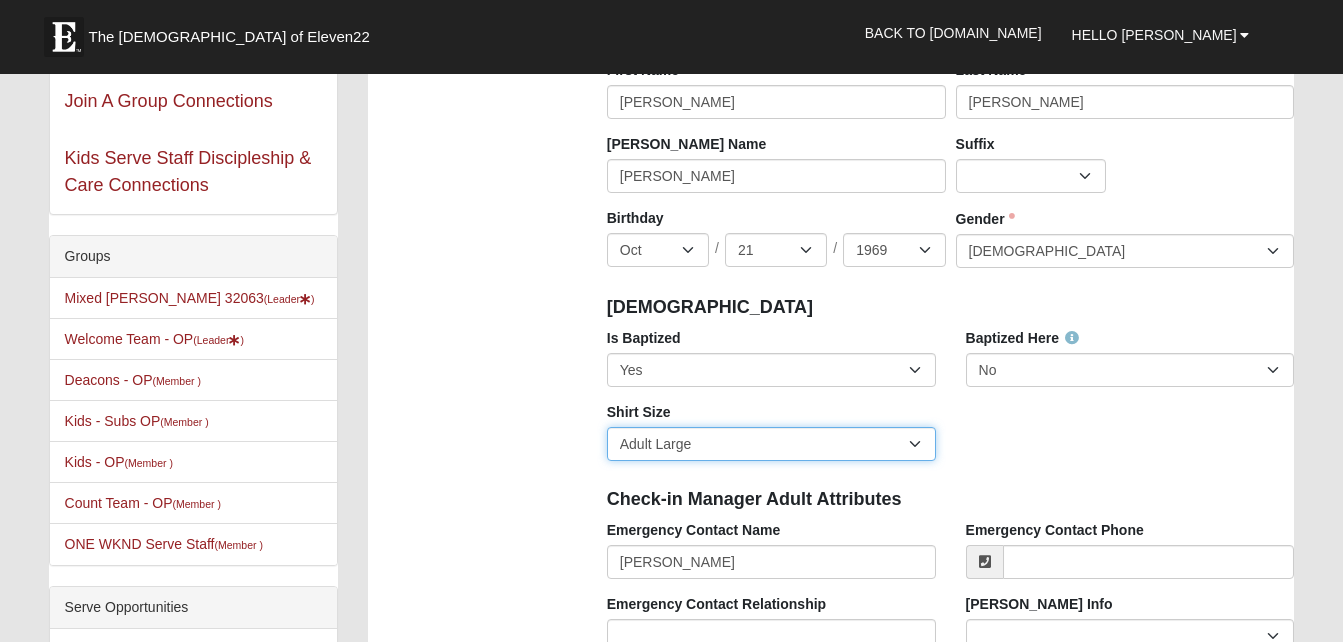 click on "Adult Small
Adult Medium
Adult Large
Adult XL
Adult XXL
Adult 3XL
Adult 4XL
Youth Small
Youth Medium
Youth Large" at bounding box center (771, 444) 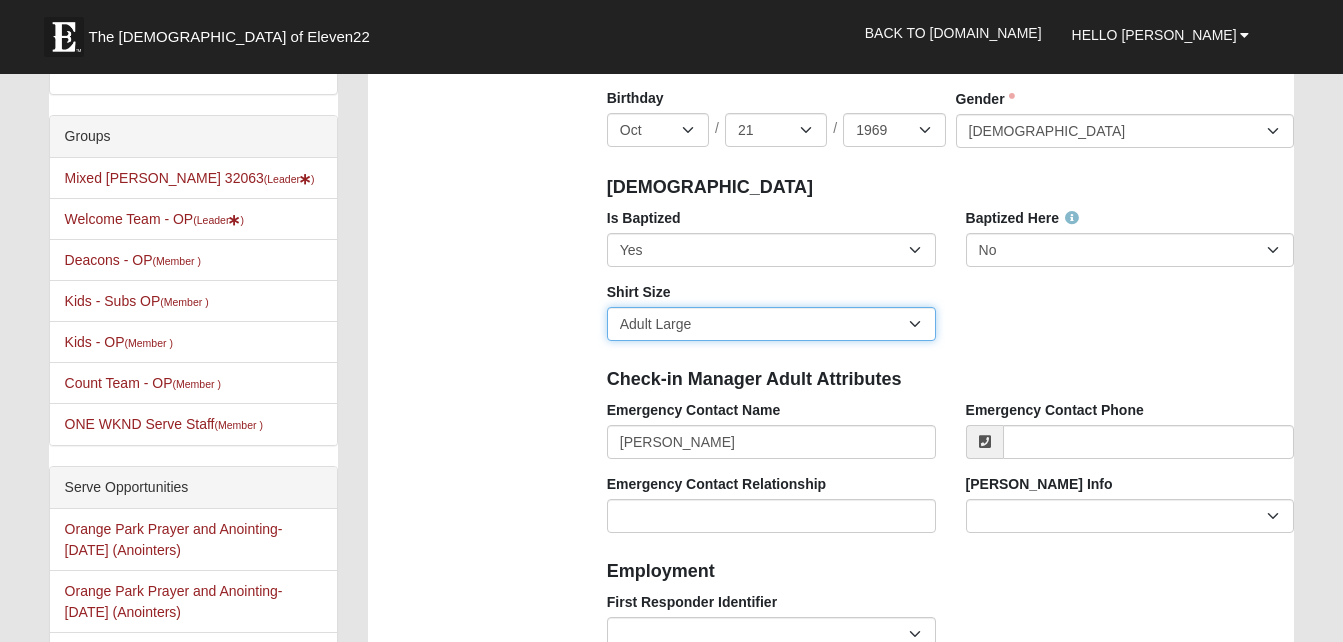 scroll, scrollTop: 462, scrollLeft: 0, axis: vertical 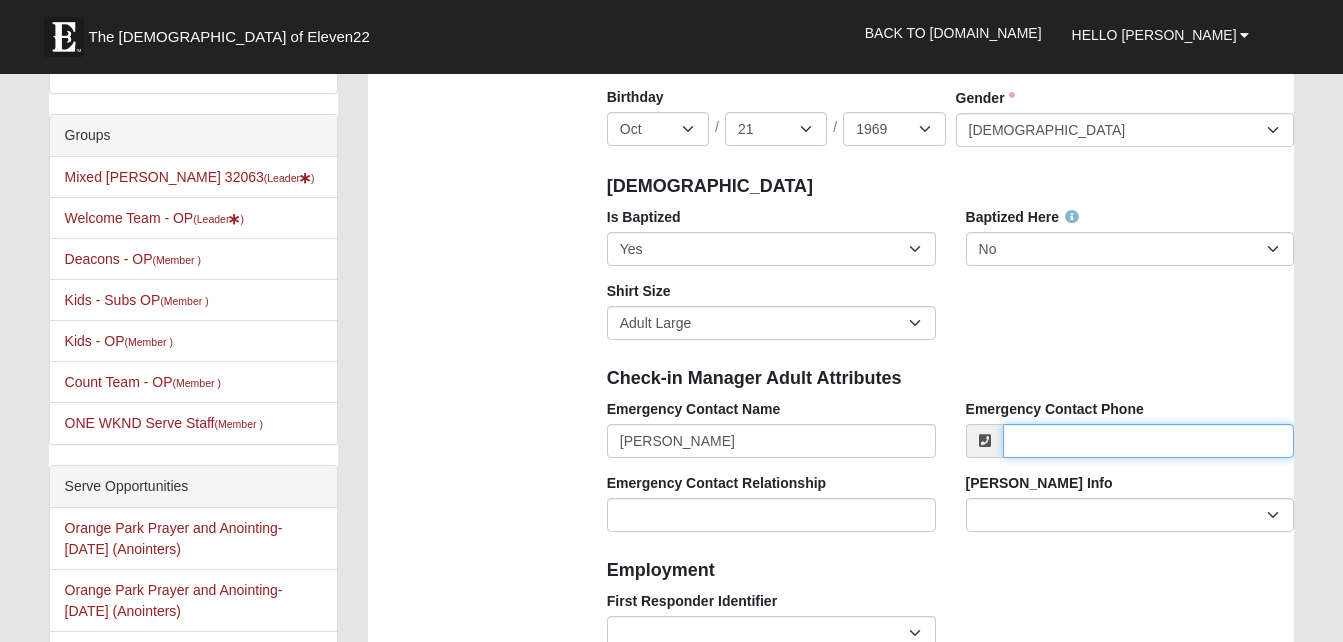 click on "Emergency Contact Phone" at bounding box center [1149, 441] 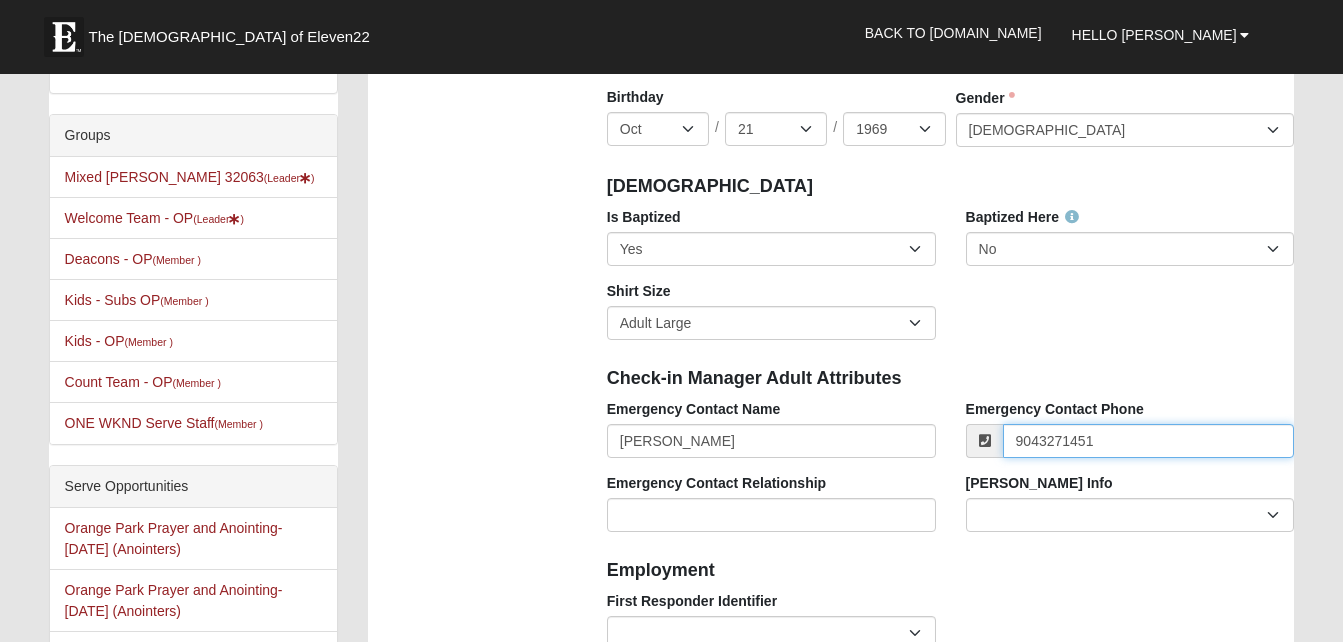 type on "[PHONE_NUMBER]" 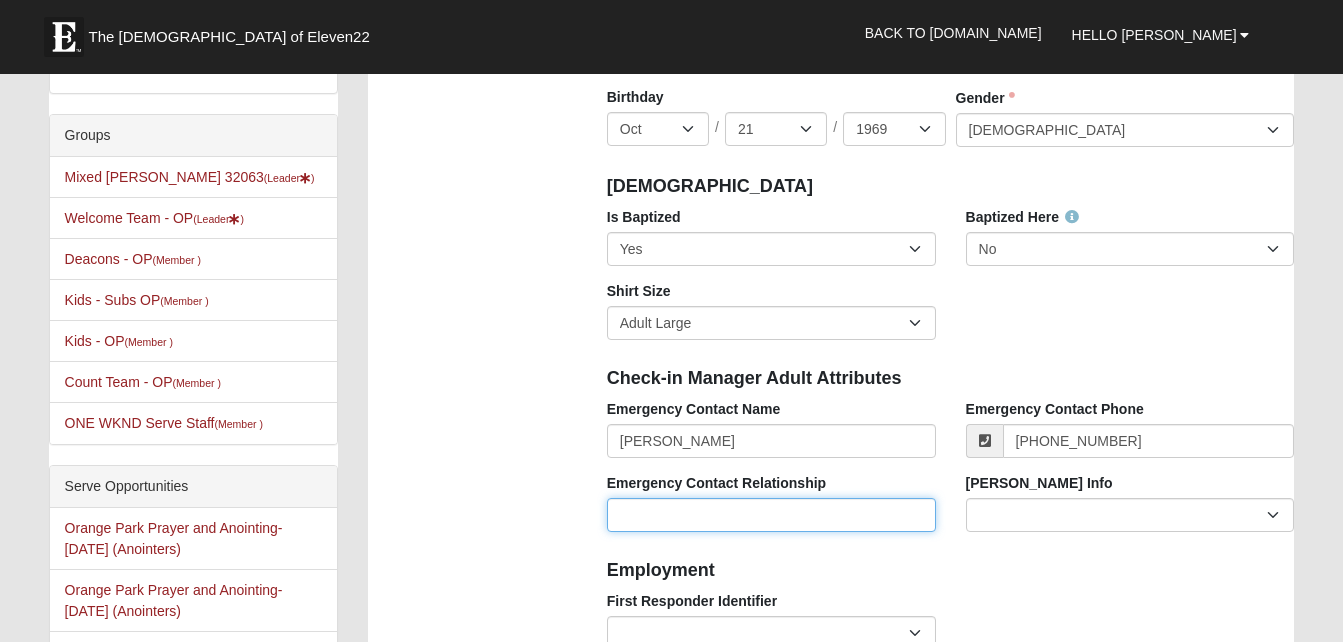 click on "Emergency Contact Relationship" at bounding box center (771, 515) 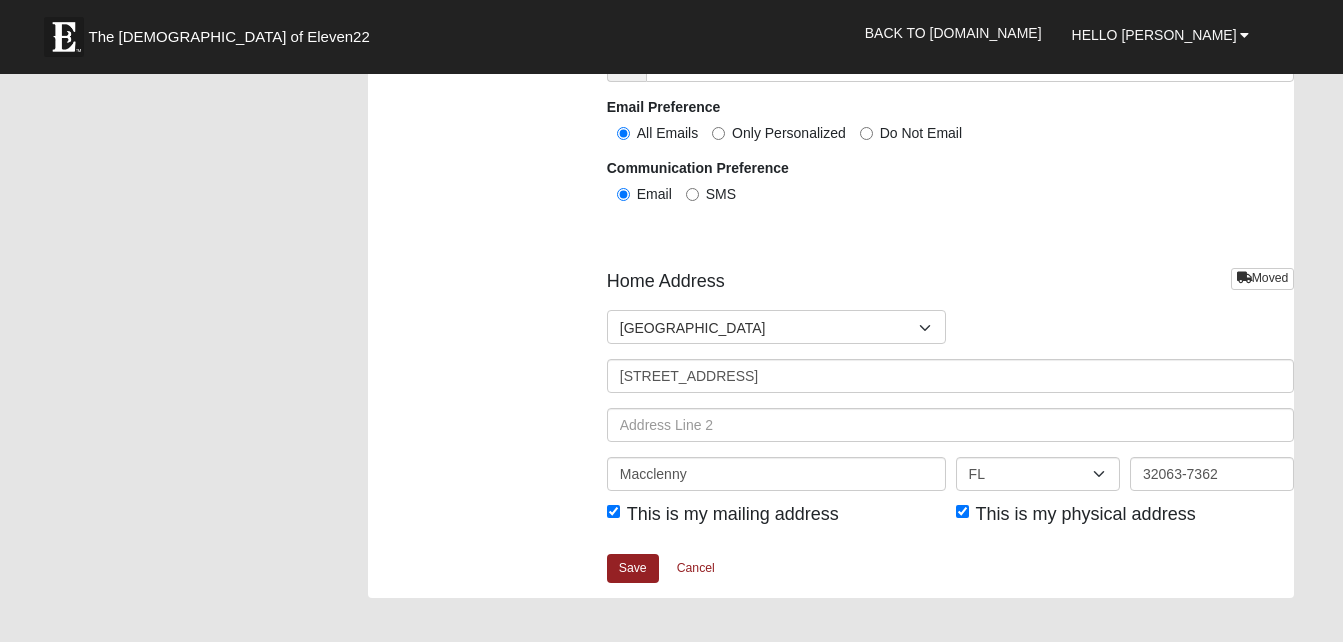 scroll, scrollTop: 2330, scrollLeft: 0, axis: vertical 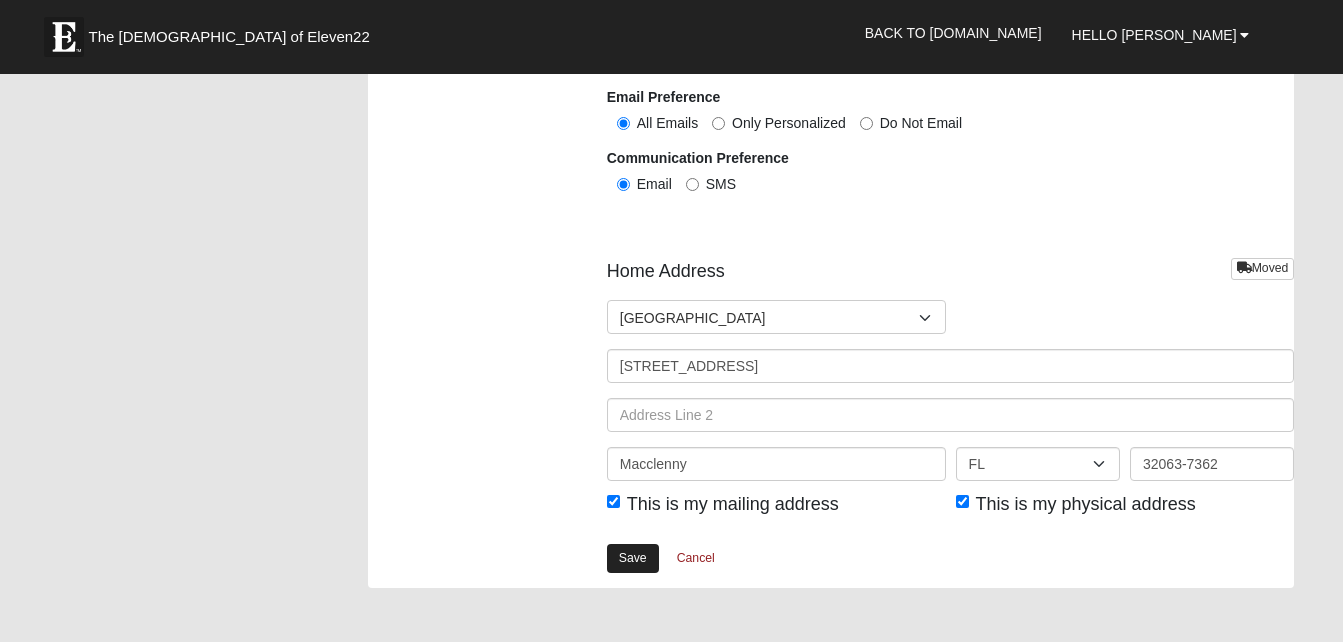 type on "spouse" 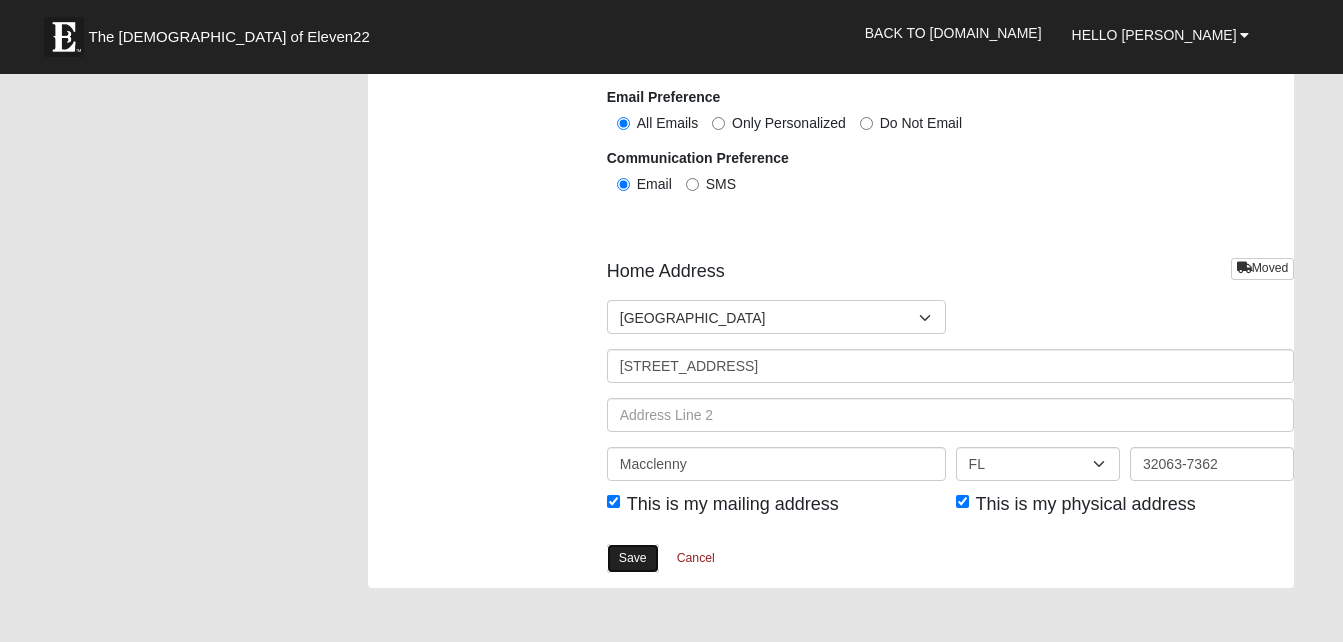 click on "Save" at bounding box center (633, 558) 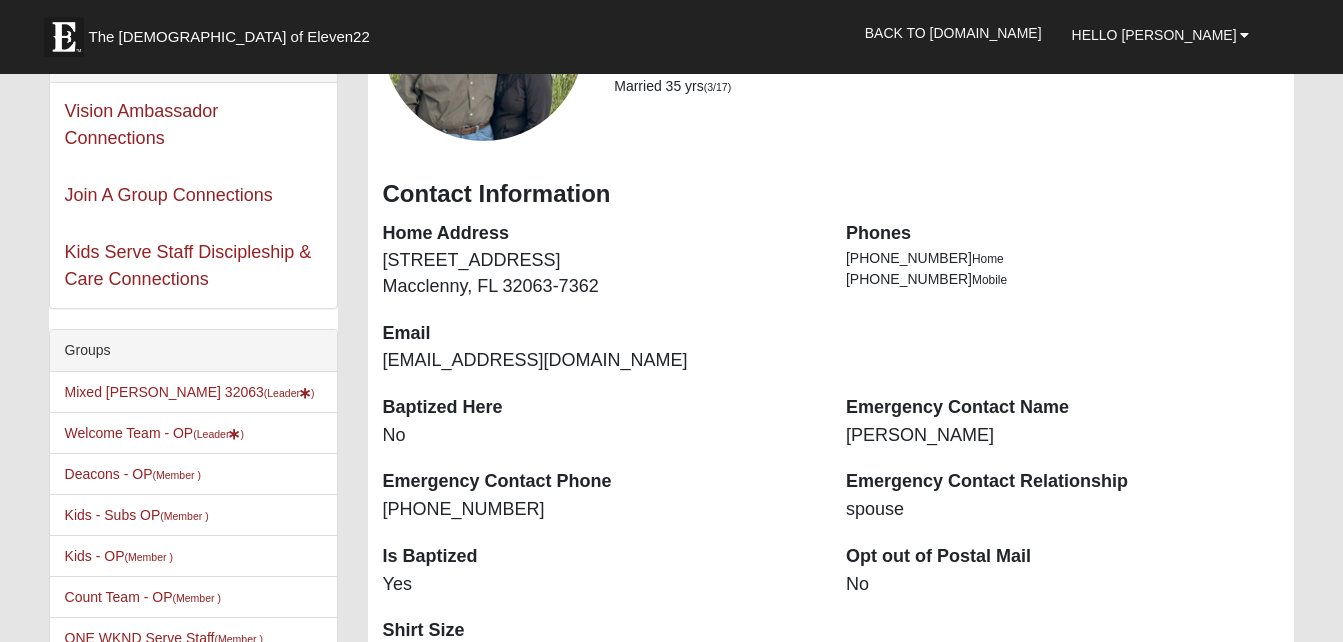 scroll, scrollTop: 0, scrollLeft: 0, axis: both 